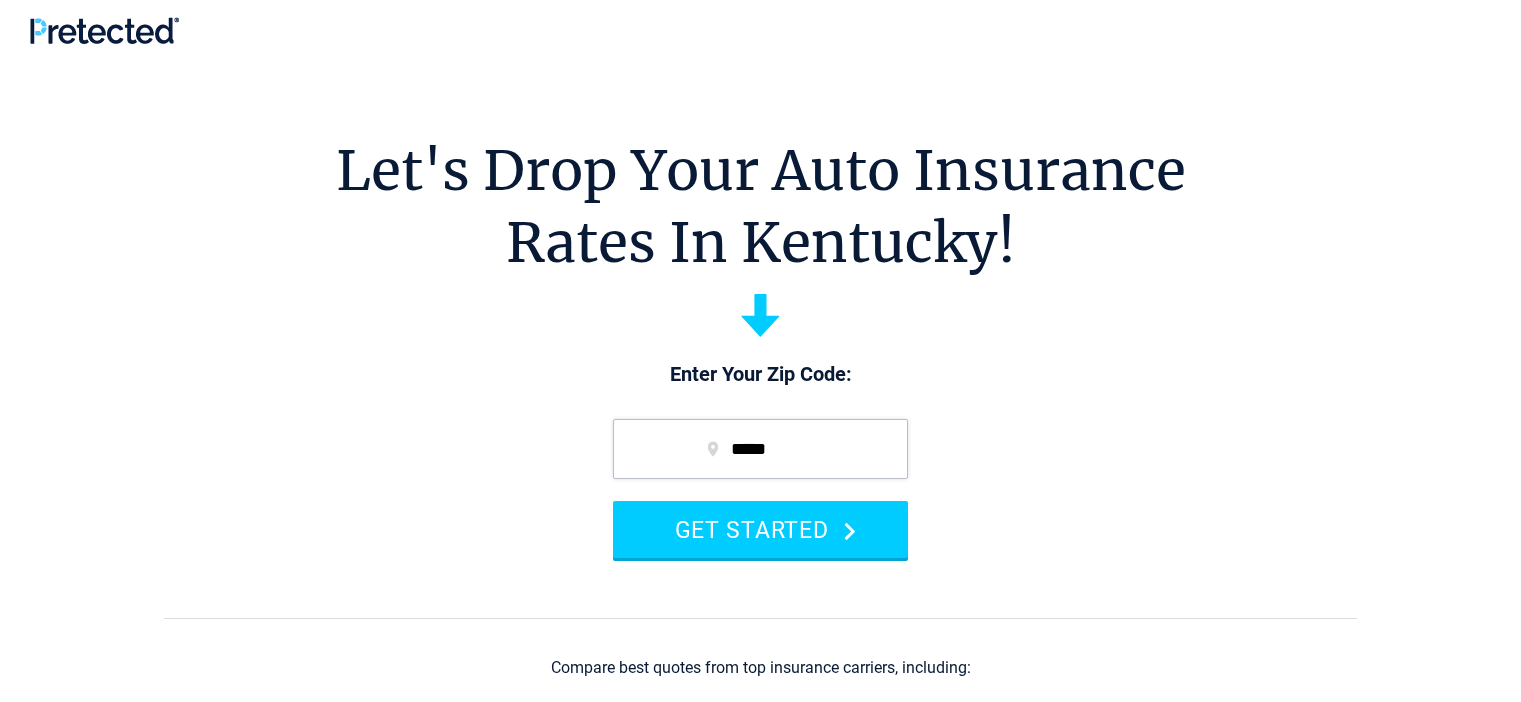 scroll, scrollTop: 0, scrollLeft: 0, axis: both 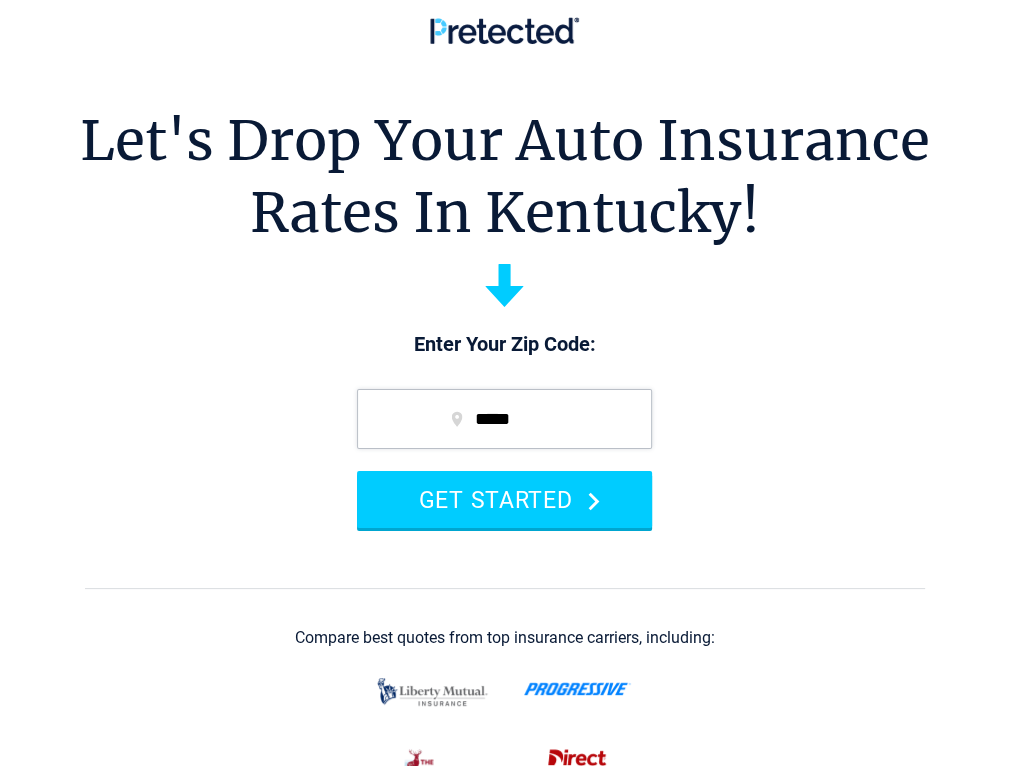 drag, startPoint x: 482, startPoint y: 542, endPoint x: 533, endPoint y: 673, distance: 140.57738 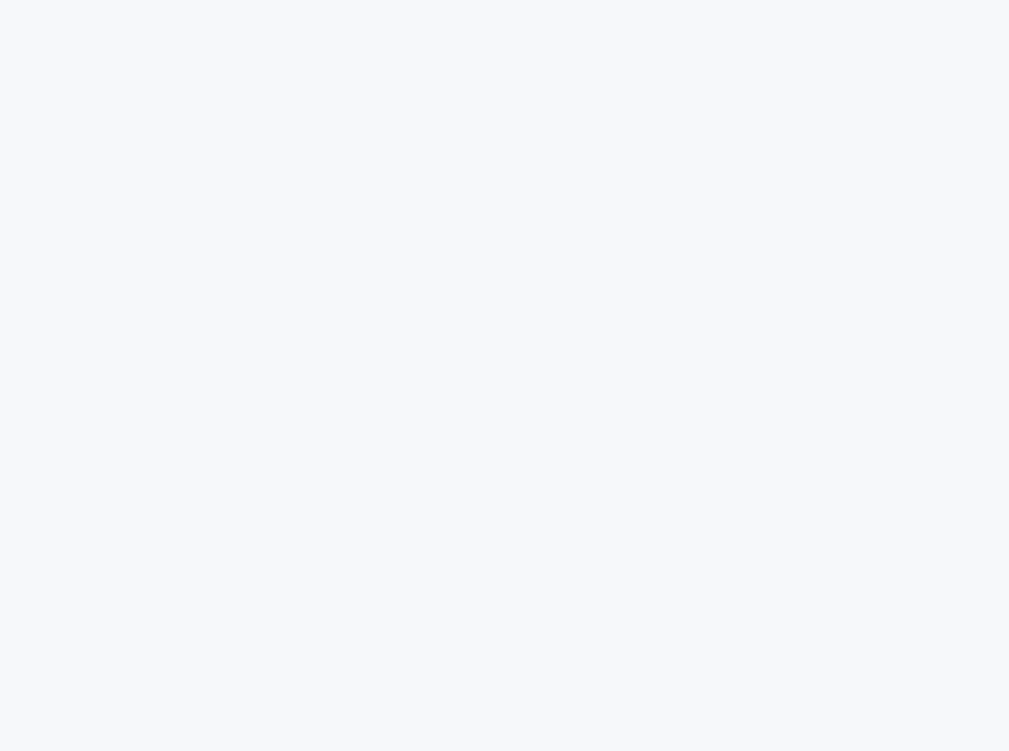 scroll, scrollTop: 0, scrollLeft: 0, axis: both 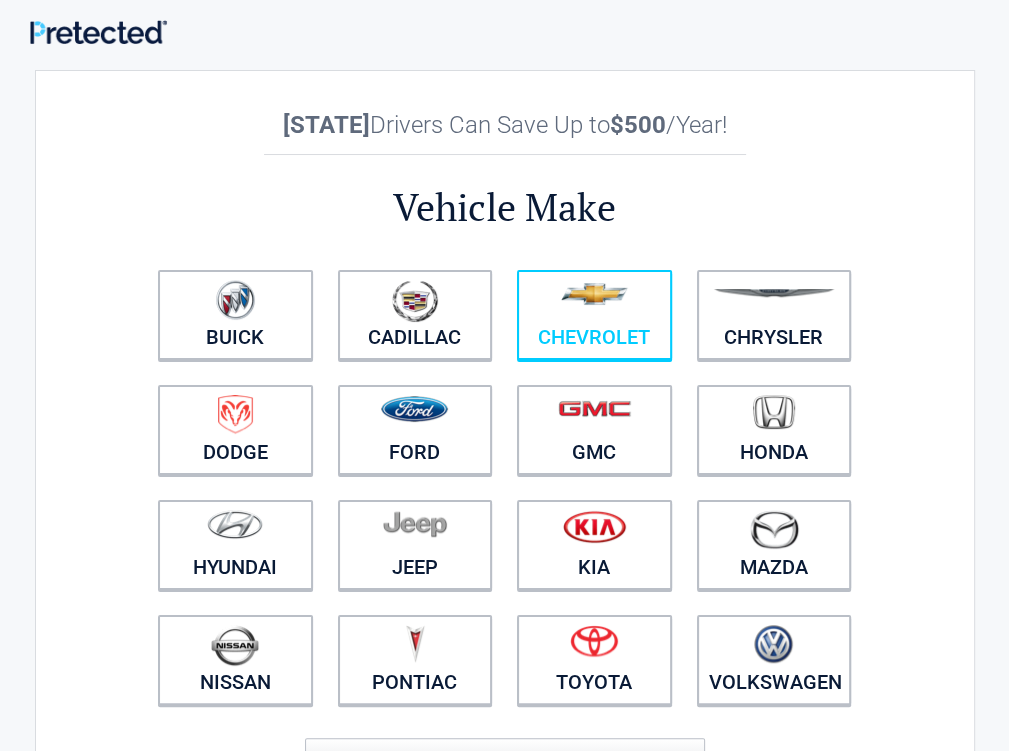 click on "Chevrolet" at bounding box center [594, 315] 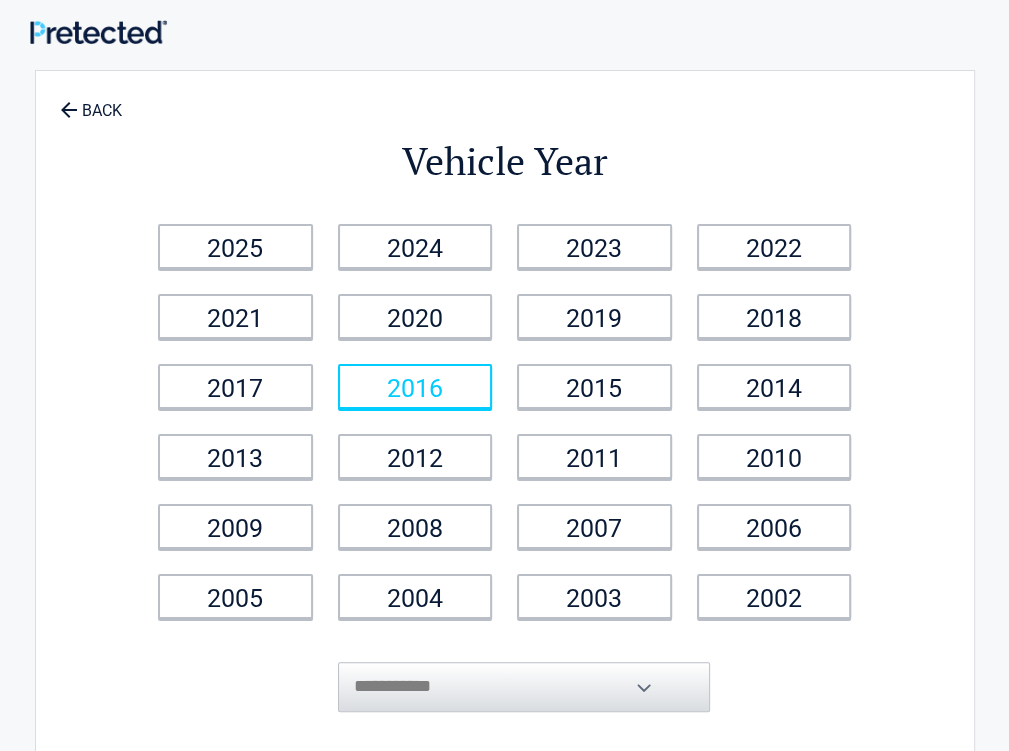 click on "2016" at bounding box center (415, 387) 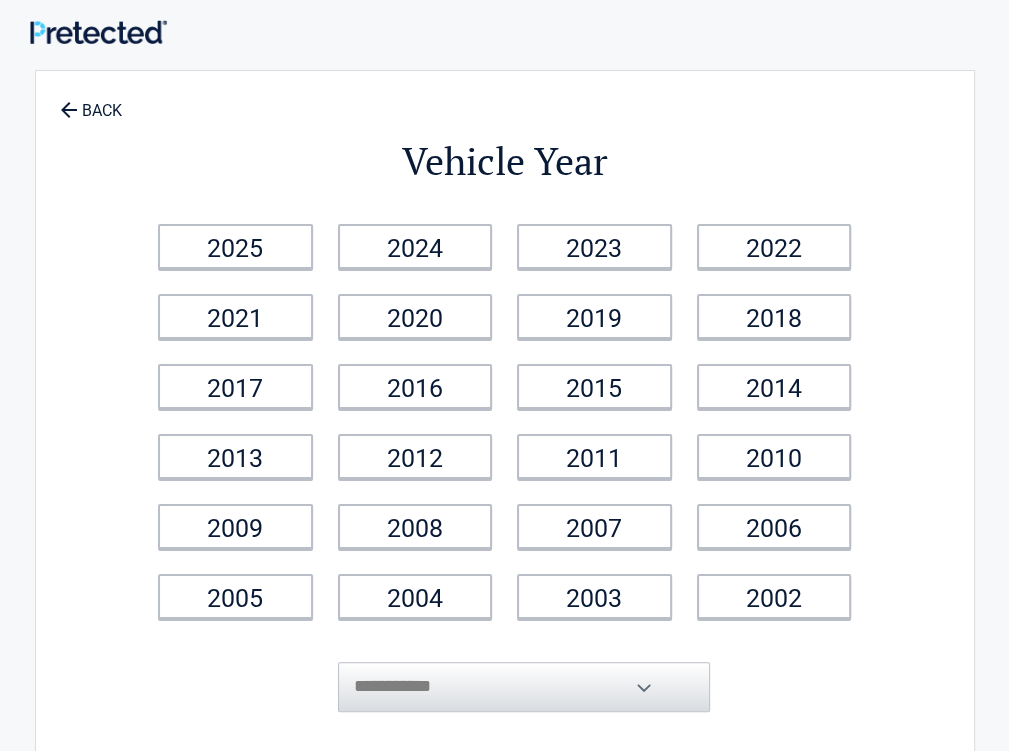 drag, startPoint x: 454, startPoint y: 424, endPoint x: 464, endPoint y: 395, distance: 30.675724 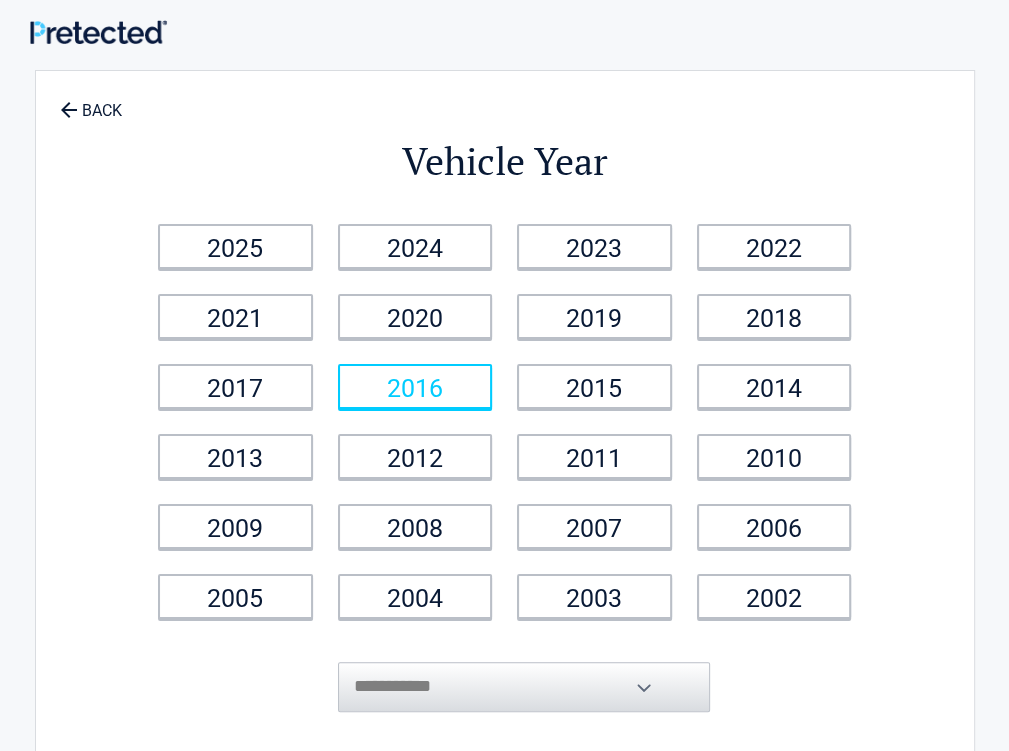 click on "2012" at bounding box center [415, 457] 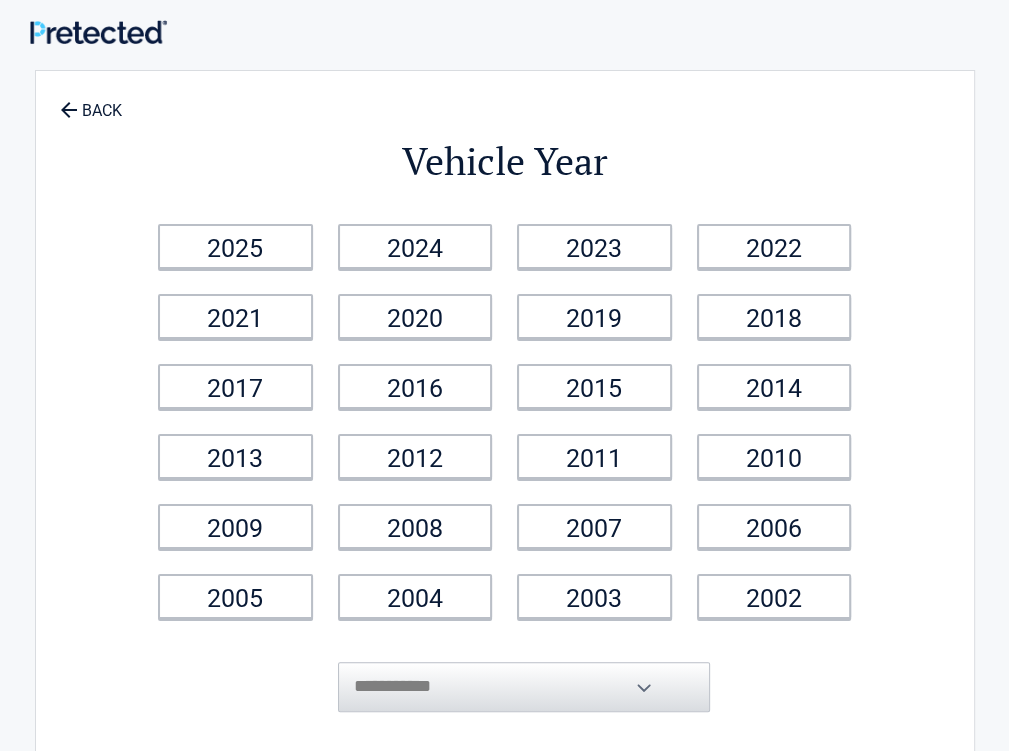 drag, startPoint x: 466, startPoint y: 388, endPoint x: 724, endPoint y: 472, distance: 271.33005 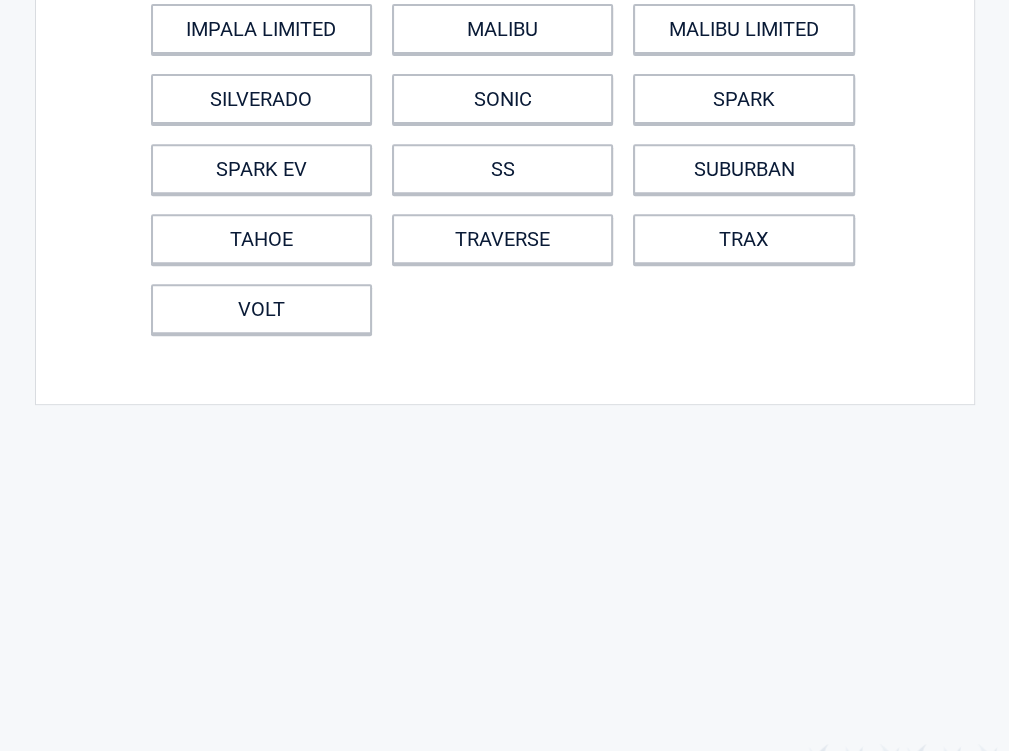 scroll, scrollTop: 300, scrollLeft: 0, axis: vertical 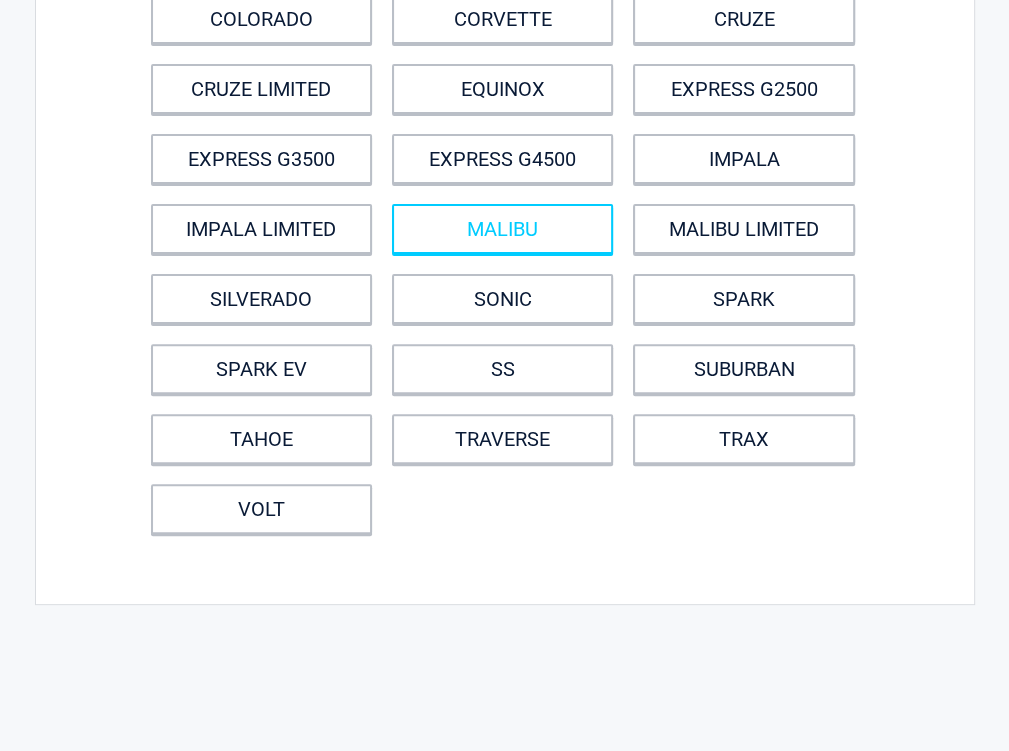 click on "MALIBU" at bounding box center [502, 229] 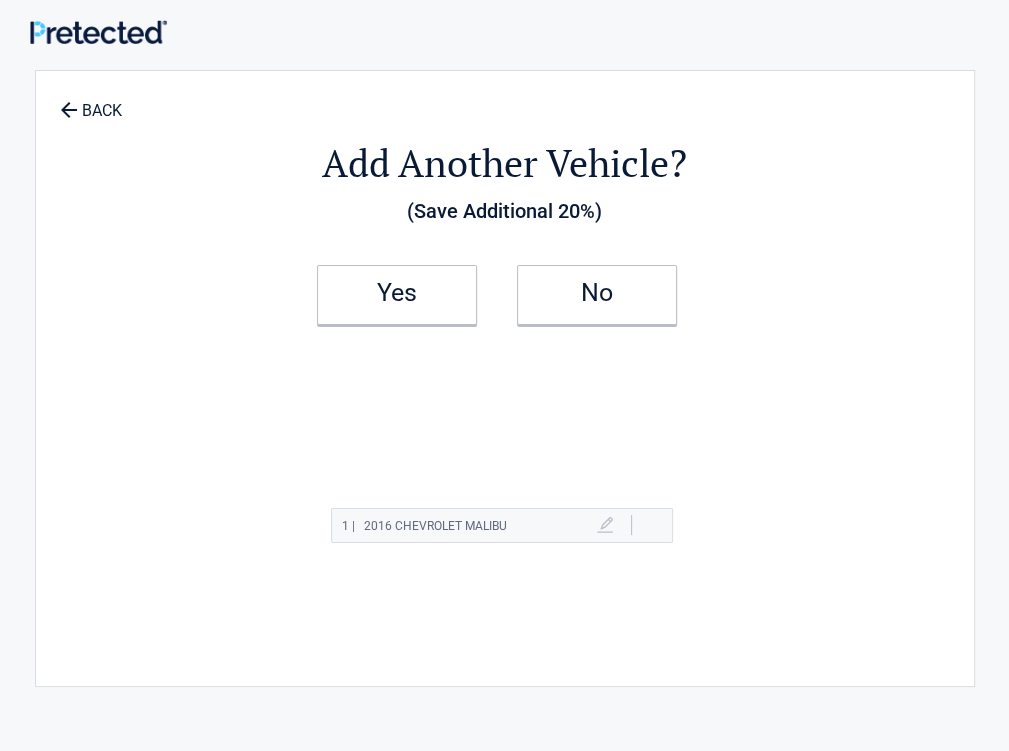 scroll, scrollTop: 0, scrollLeft: 0, axis: both 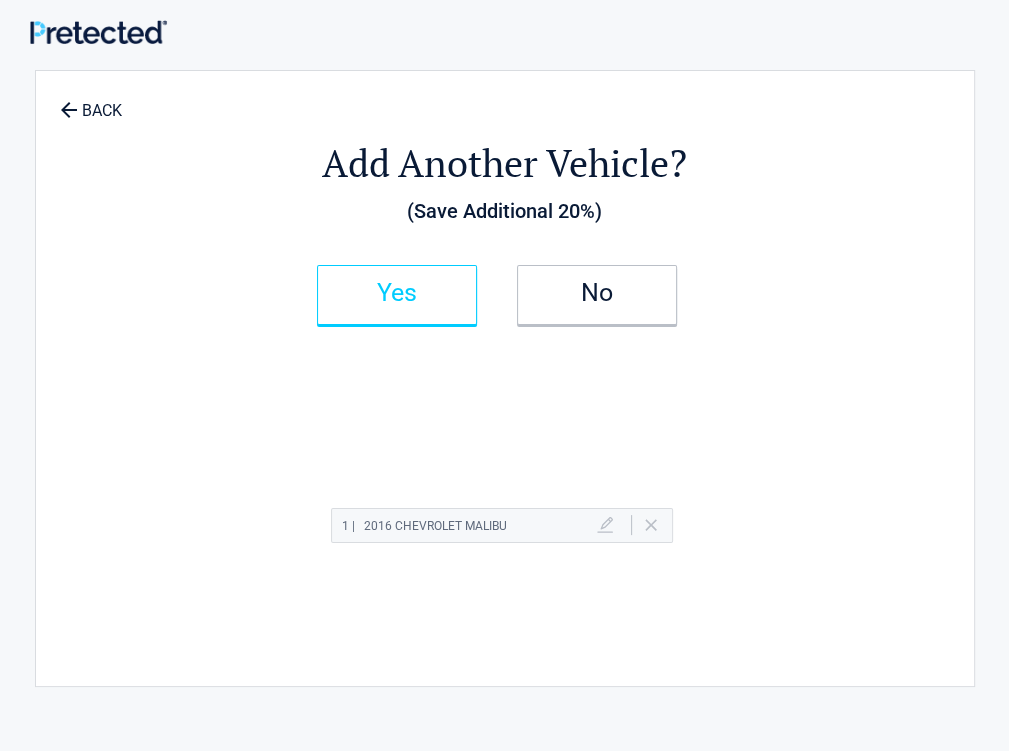 click on "Yes" at bounding box center (397, 295) 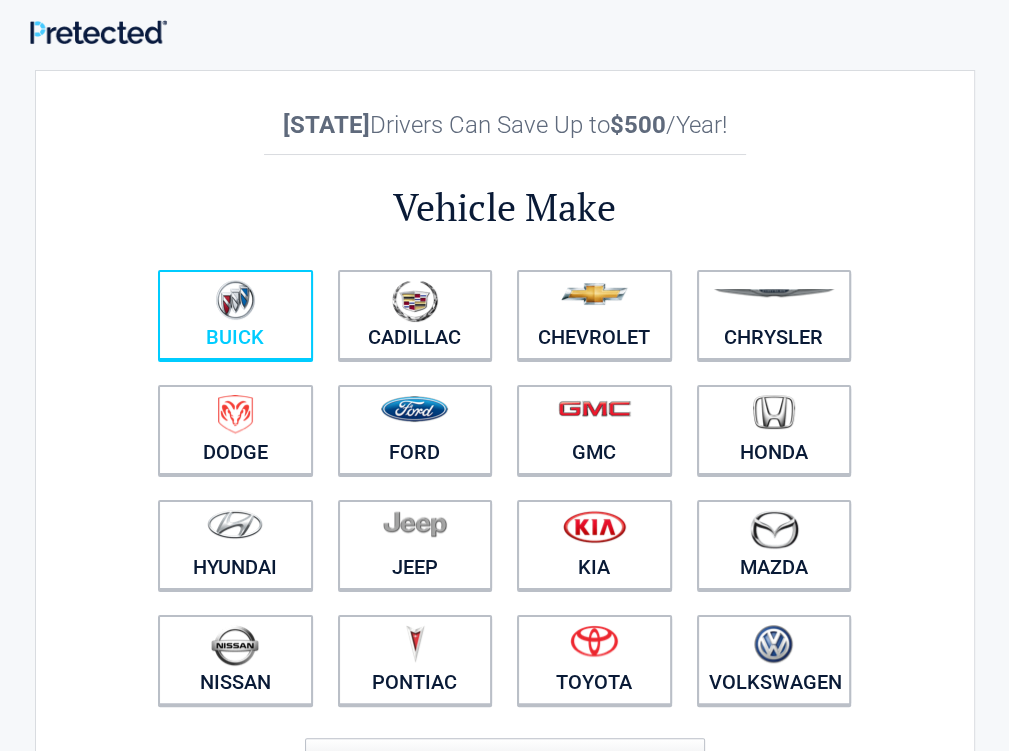 click at bounding box center (235, 300) 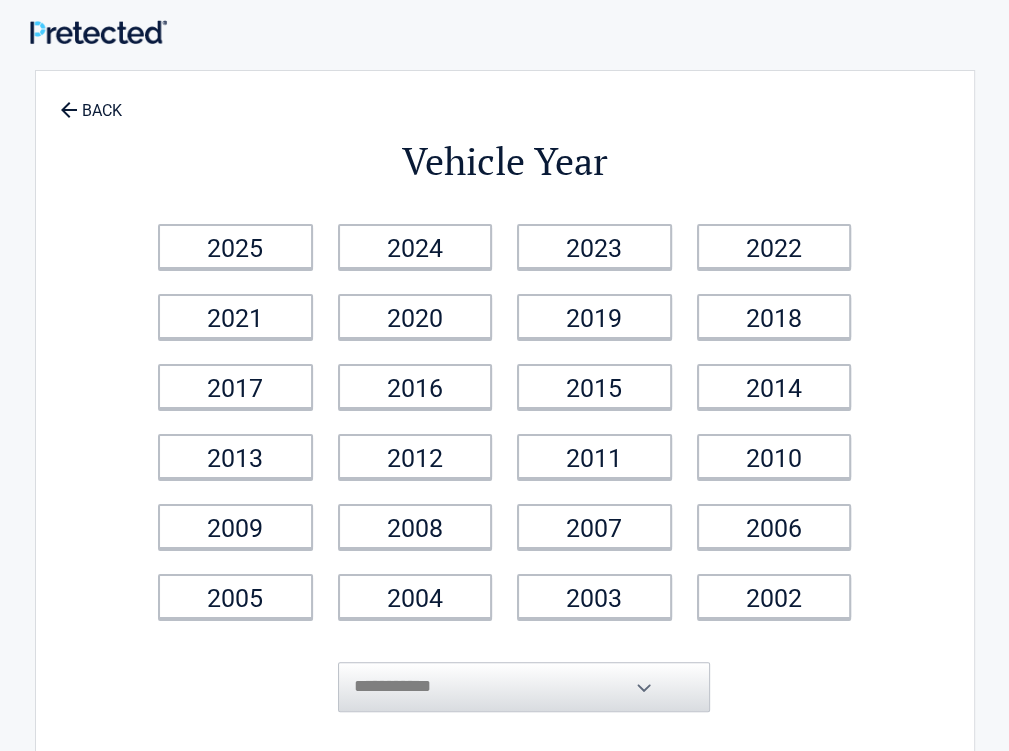 click on "2025" at bounding box center [236, 247] 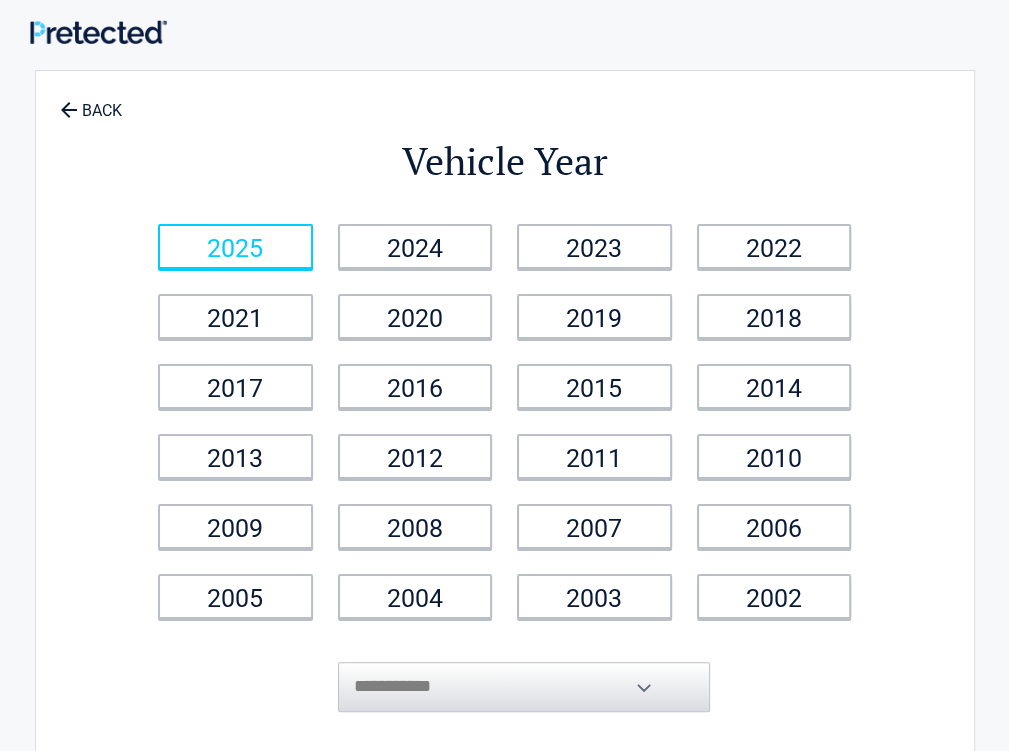 click on "2025" at bounding box center (235, 246) 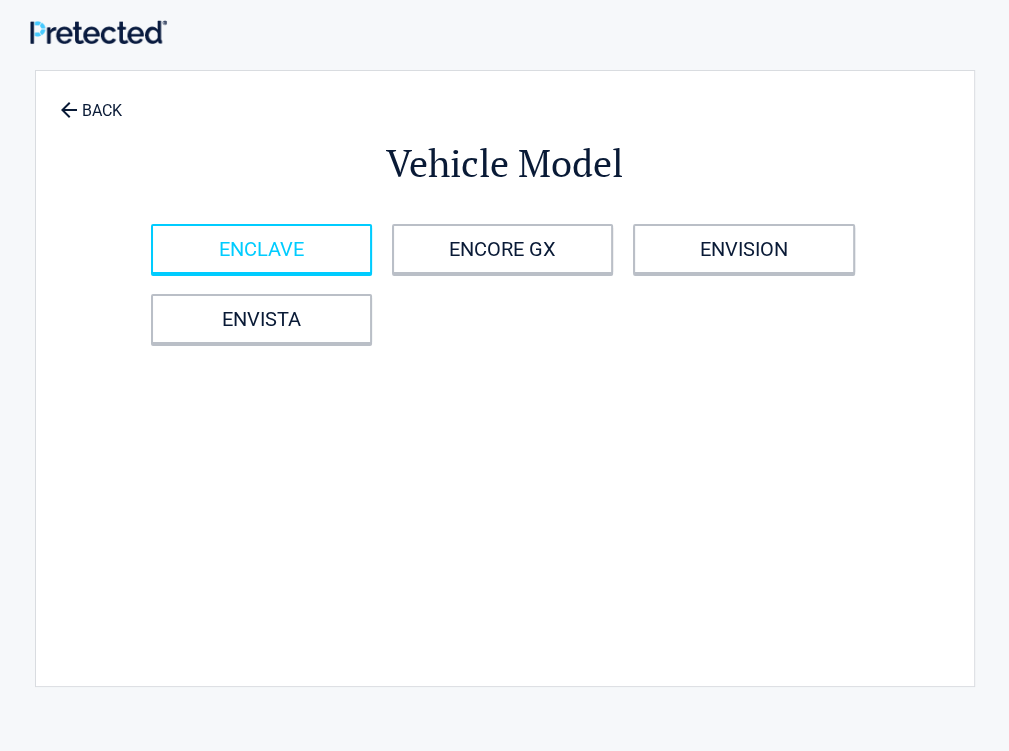 click on "ENCLAVE" at bounding box center [261, 249] 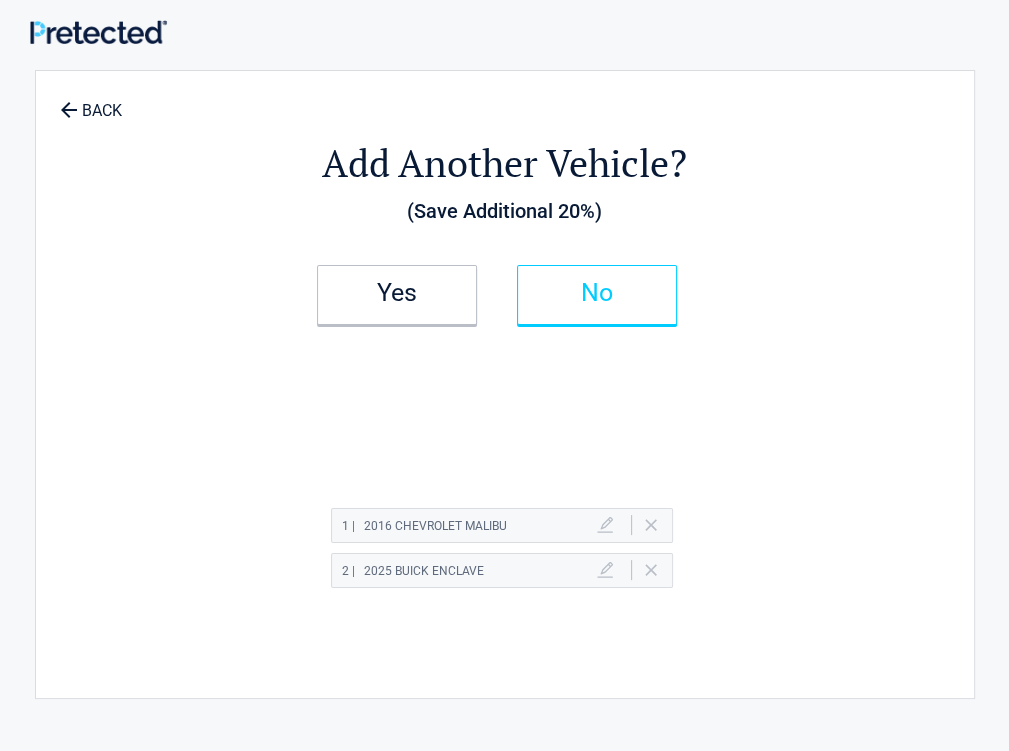 click on "No" at bounding box center (597, 295) 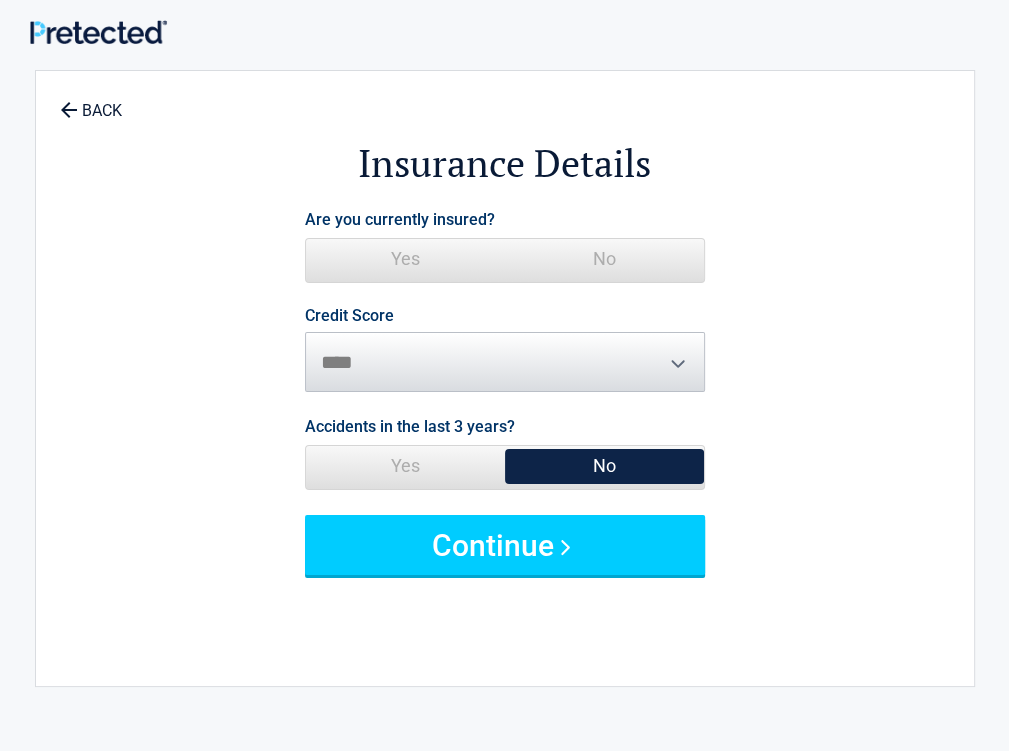 click on "No" at bounding box center [604, 259] 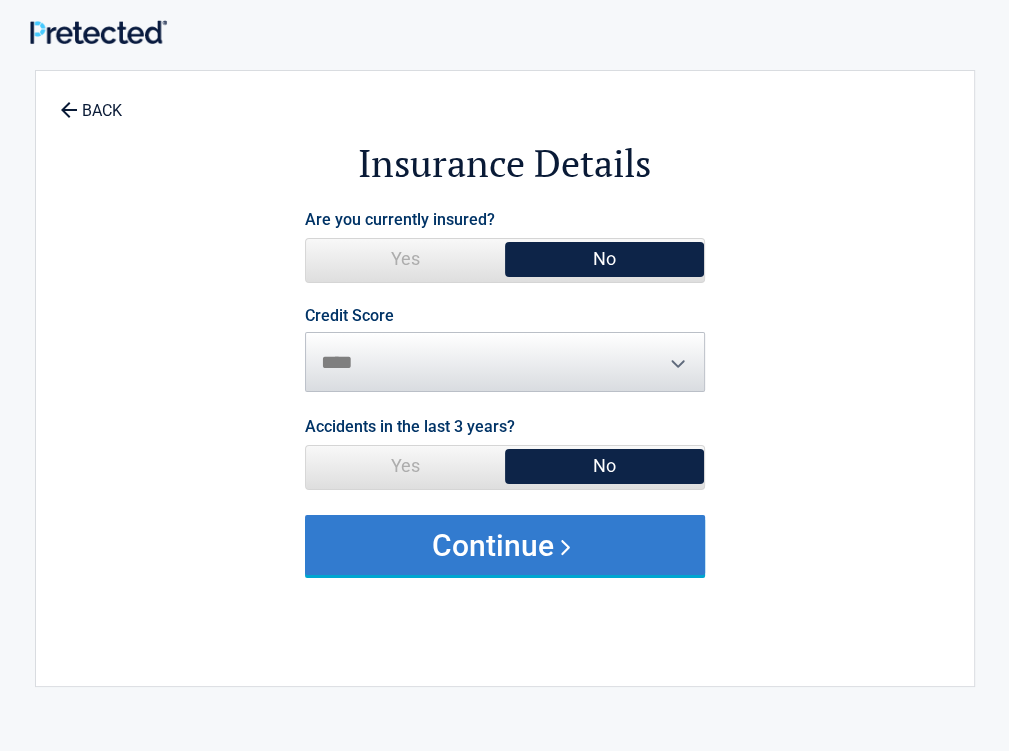 click on "Continue" at bounding box center (505, 545) 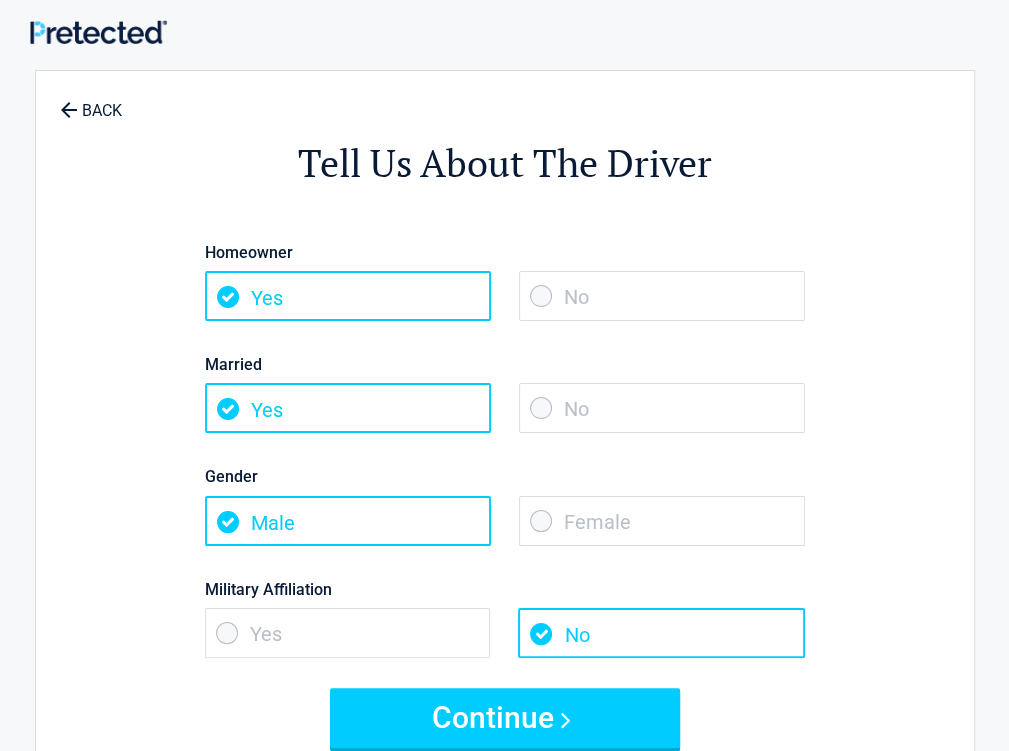 drag, startPoint x: 729, startPoint y: 505, endPoint x: 728, endPoint y: 491, distance: 14.035668 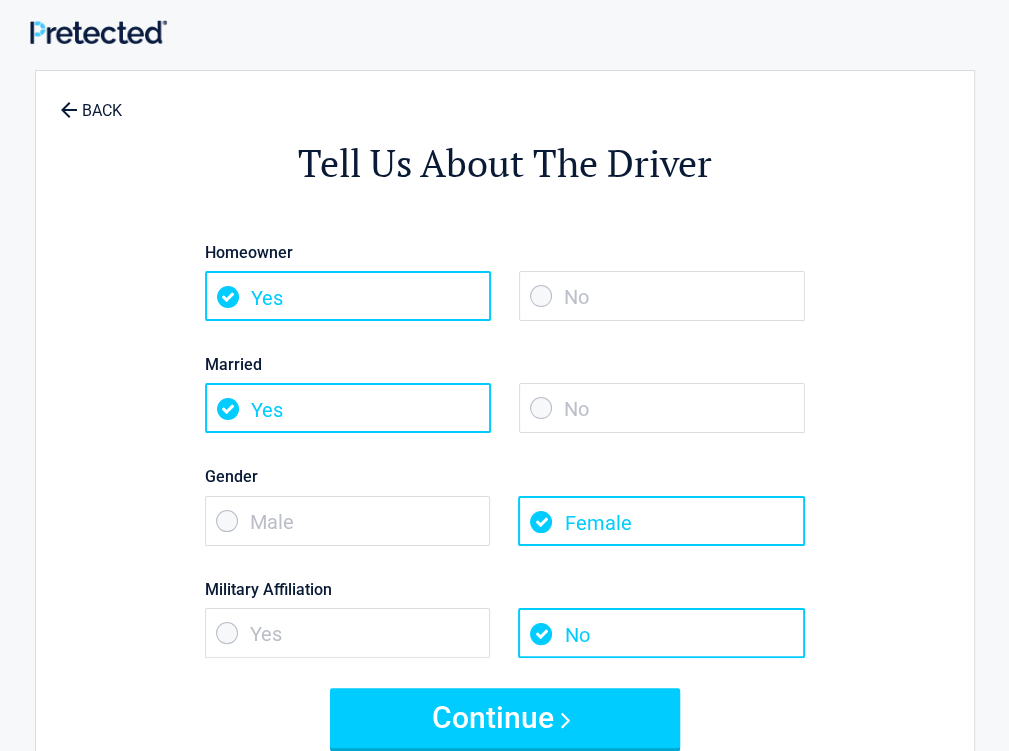 drag, startPoint x: 734, startPoint y: 390, endPoint x: 734, endPoint y: 369, distance: 21 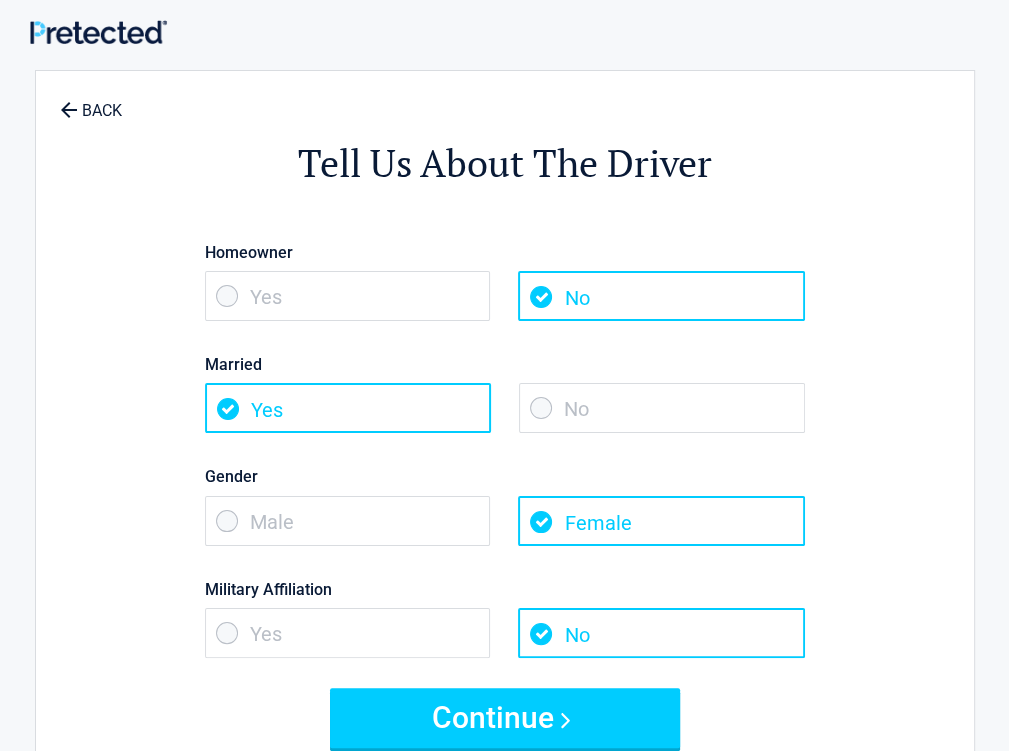 drag, startPoint x: 654, startPoint y: 688, endPoint x: 724, endPoint y: 585, distance: 124.53513 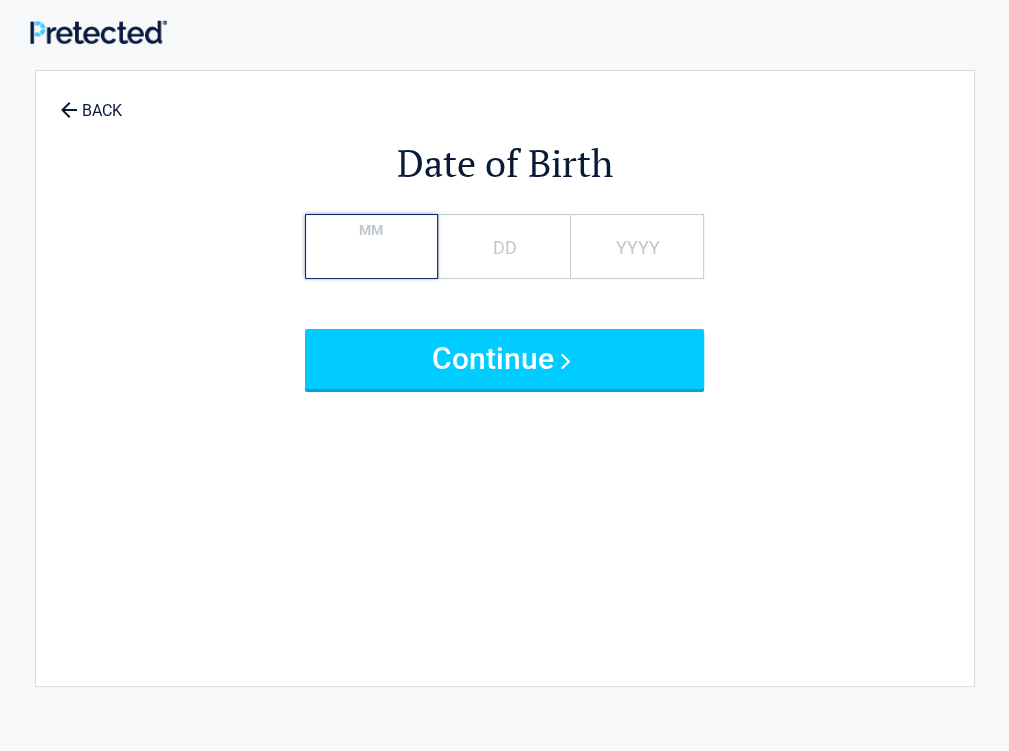 click on "MM" at bounding box center (371, 246) 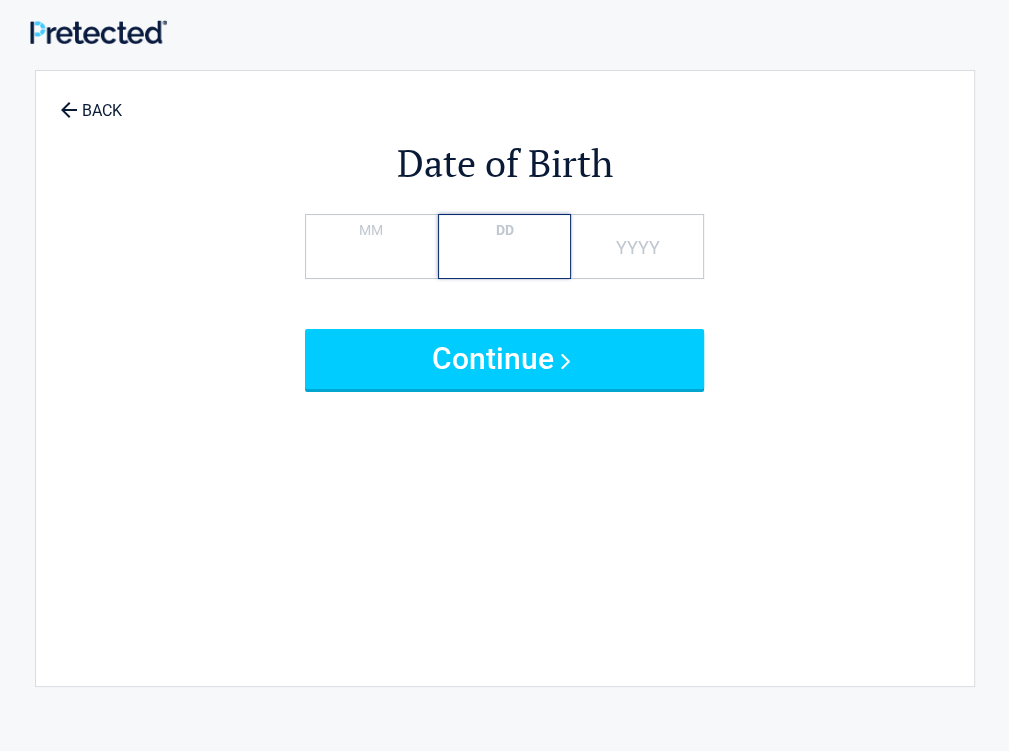 type on "**" 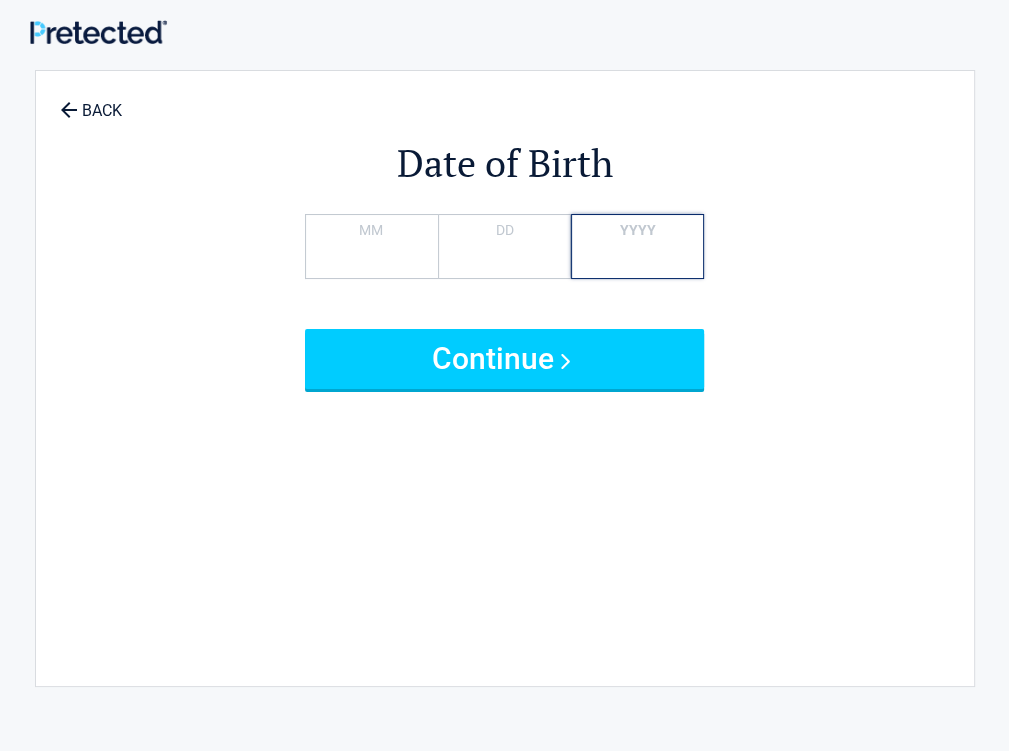 type on "****" 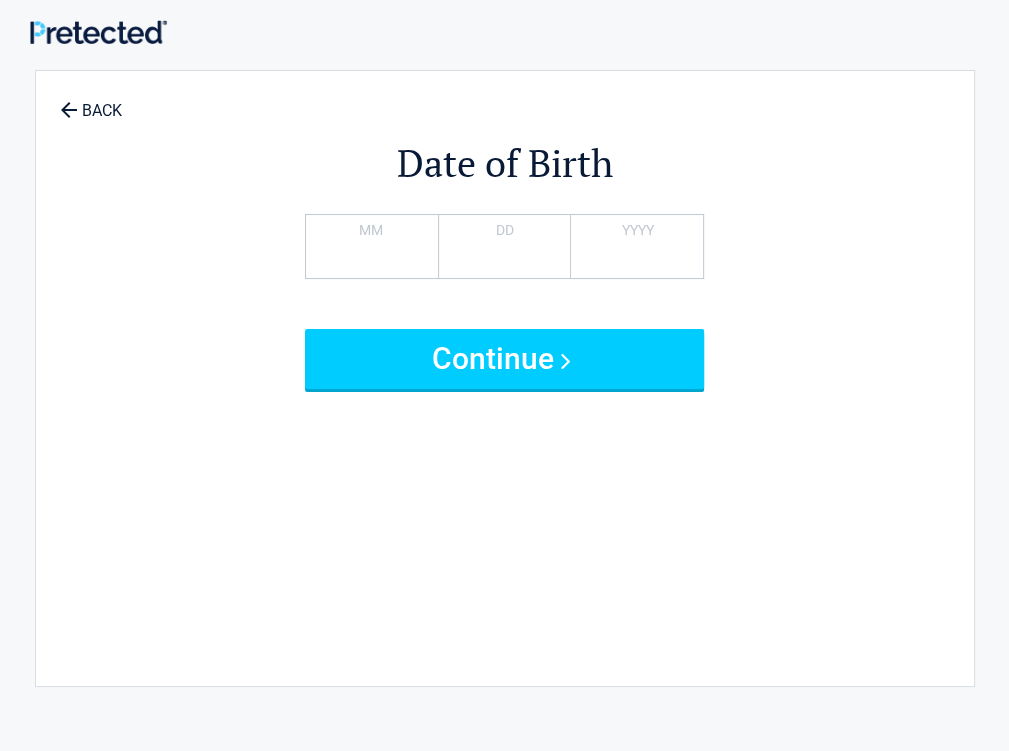 drag, startPoint x: 573, startPoint y: 402, endPoint x: 574, endPoint y: 387, distance: 15.033297 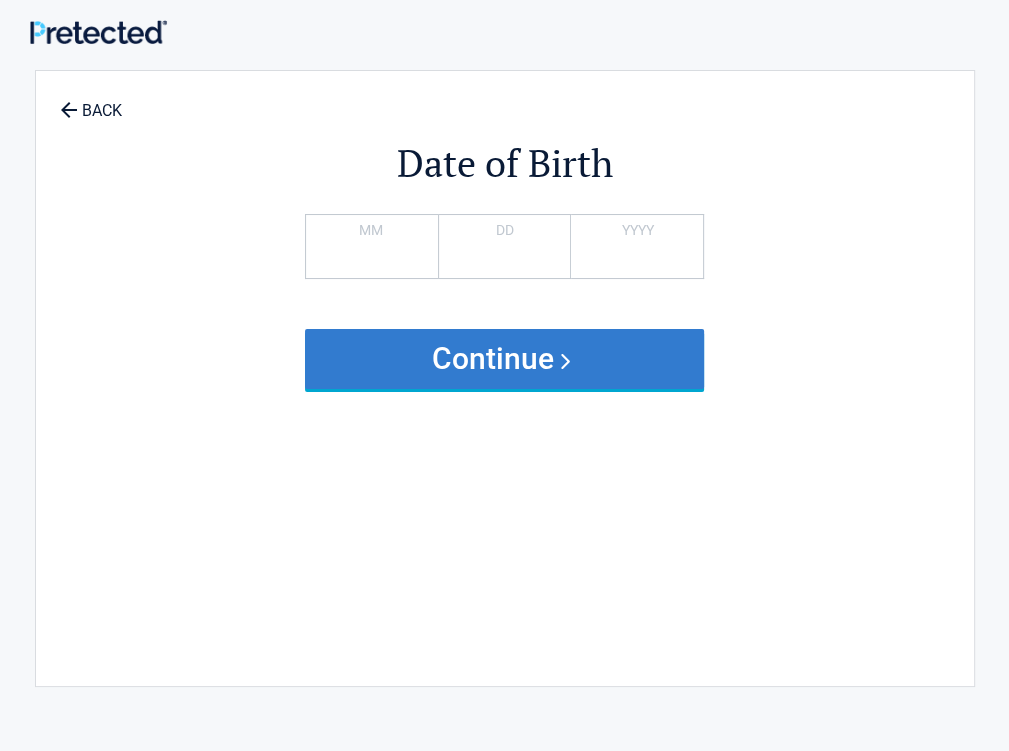 click on "Date of Birth
[DD]
MM
[DD]
DD
[YYYY]
YYYY
In order to enjoy our services you must be 18 or older.
Continue" at bounding box center (505, 368) 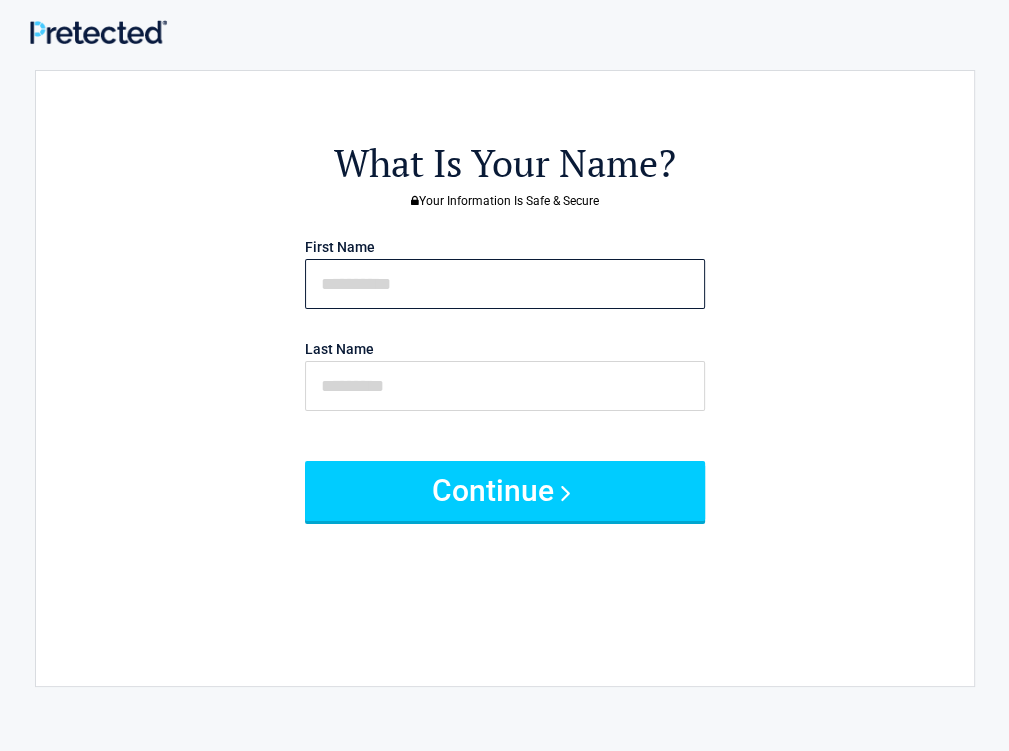 drag, startPoint x: 540, startPoint y: 294, endPoint x: 515, endPoint y: 345, distance: 56.797886 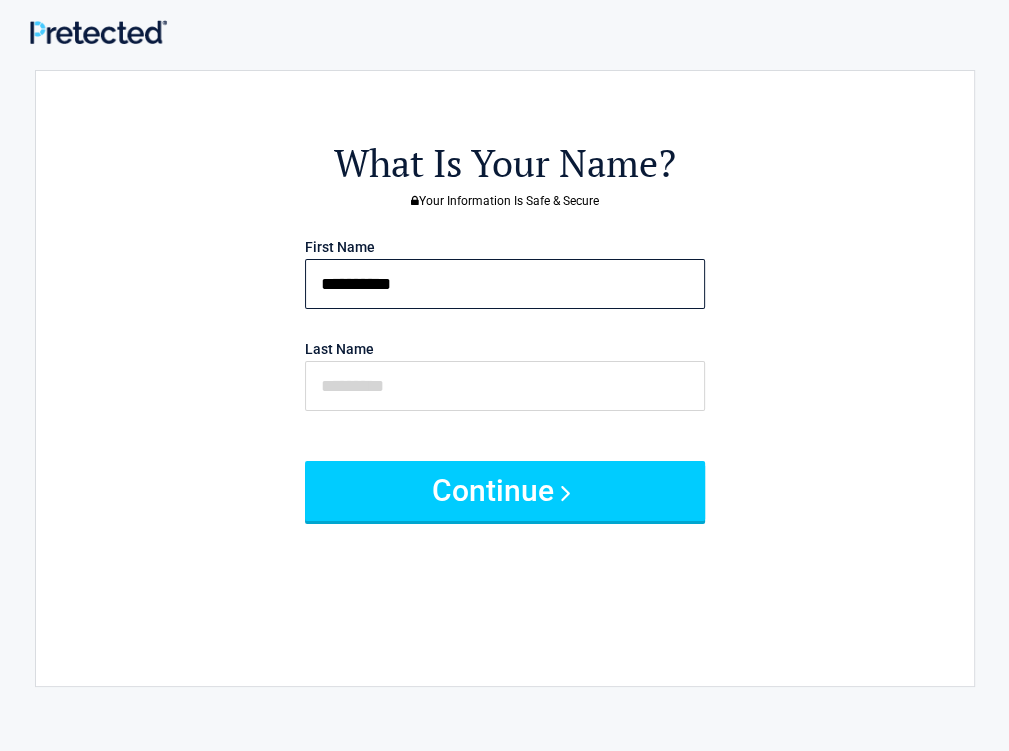 type on "**********" 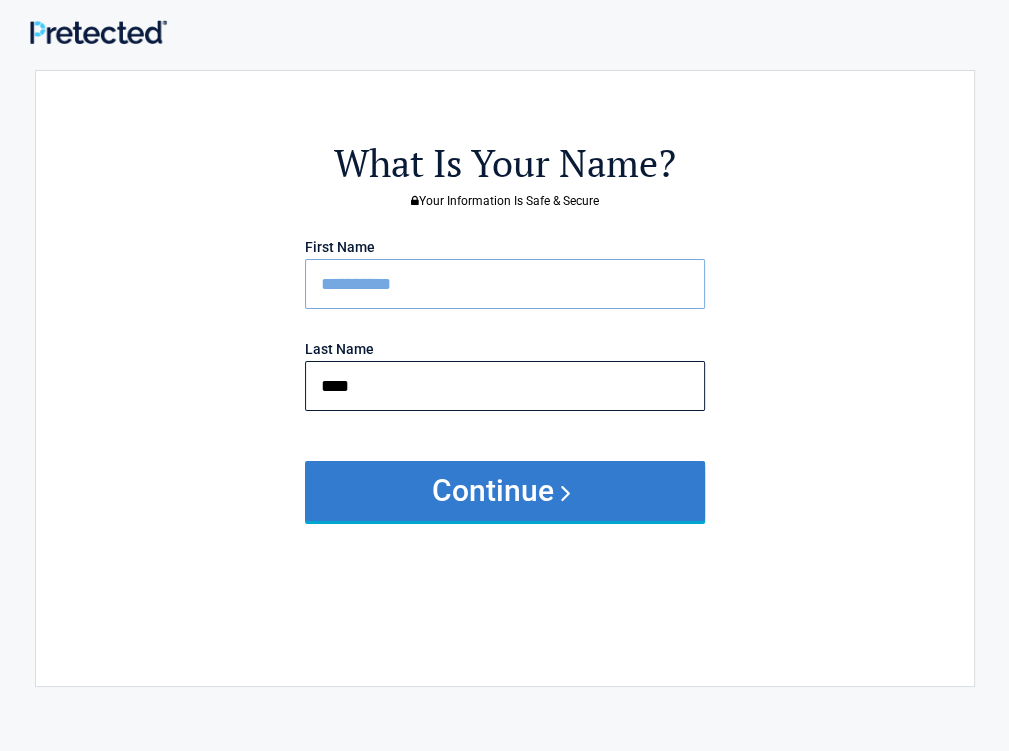 type on "****" 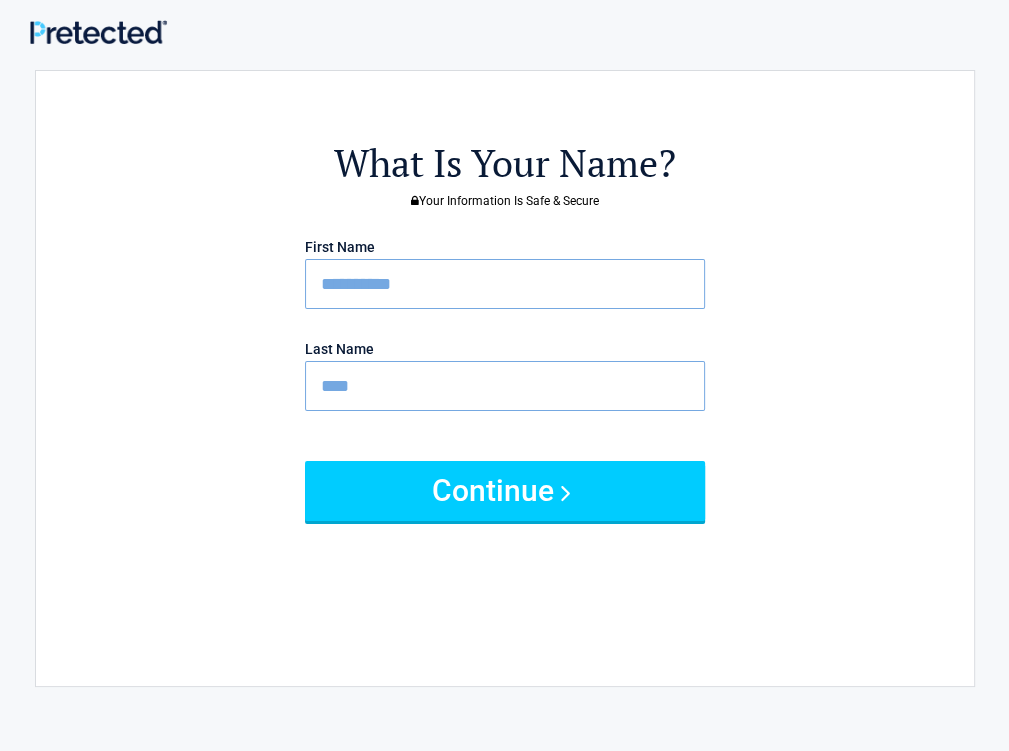 drag, startPoint x: 469, startPoint y: 484, endPoint x: 457, endPoint y: 536, distance: 53.366657 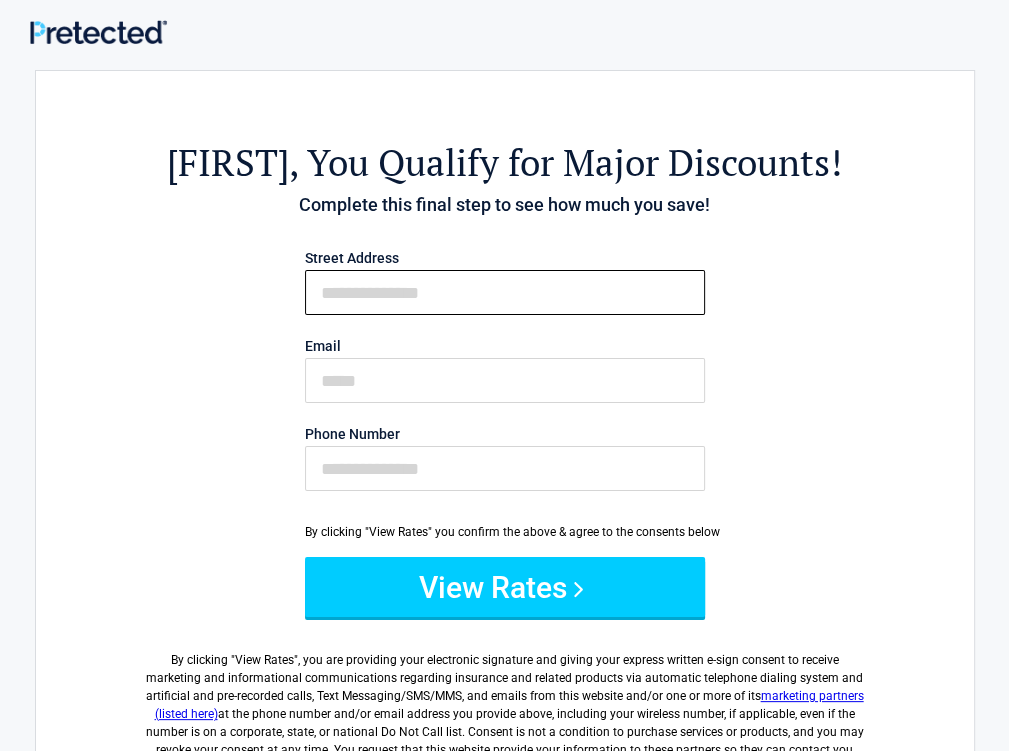 drag, startPoint x: 760, startPoint y: 2, endPoint x: 794, endPoint y: 302, distance: 301.92053 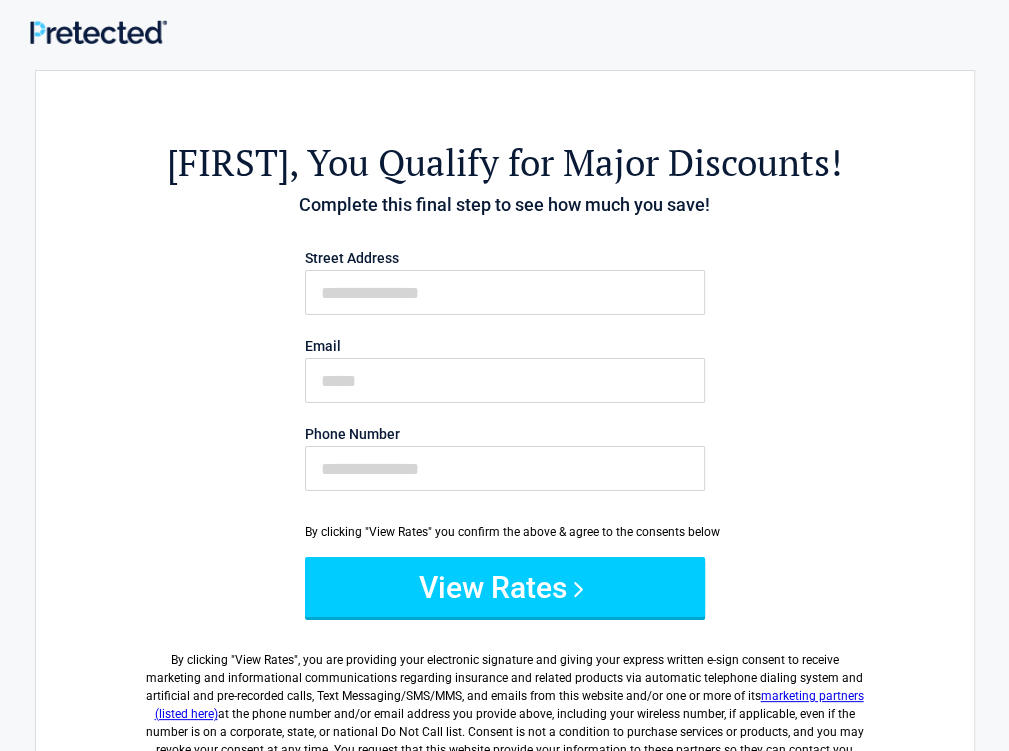 click on "Street Address
Email
Phone Number" at bounding box center [505, 375] 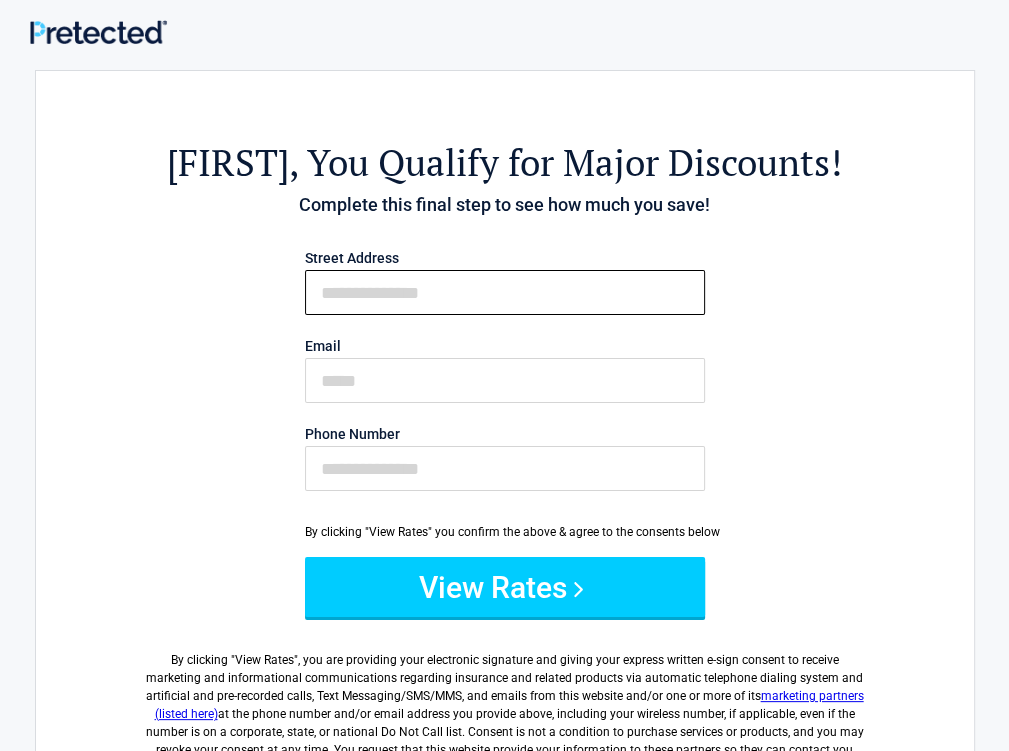 click on "First Name" at bounding box center (505, 292) 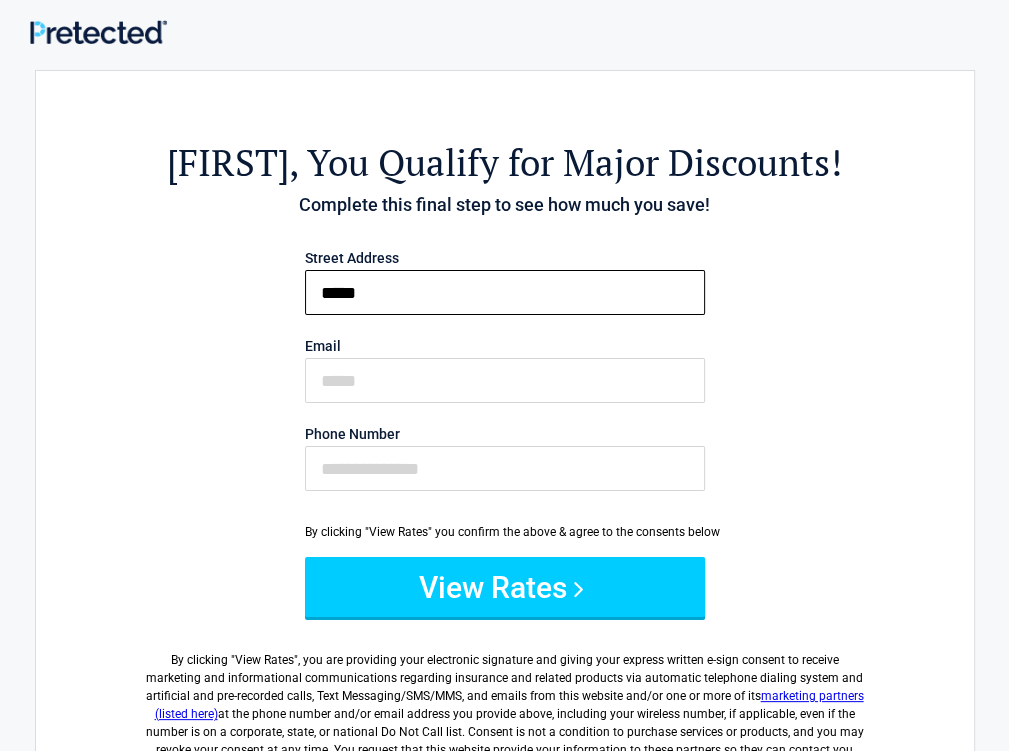 type on "*****" 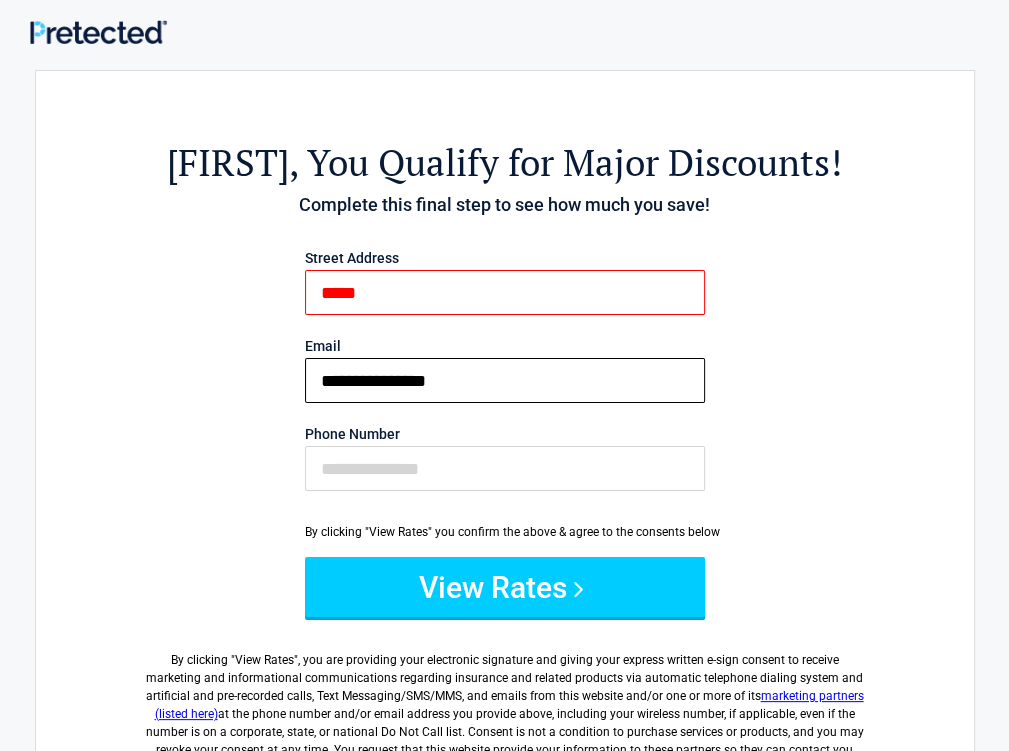 type on "**********" 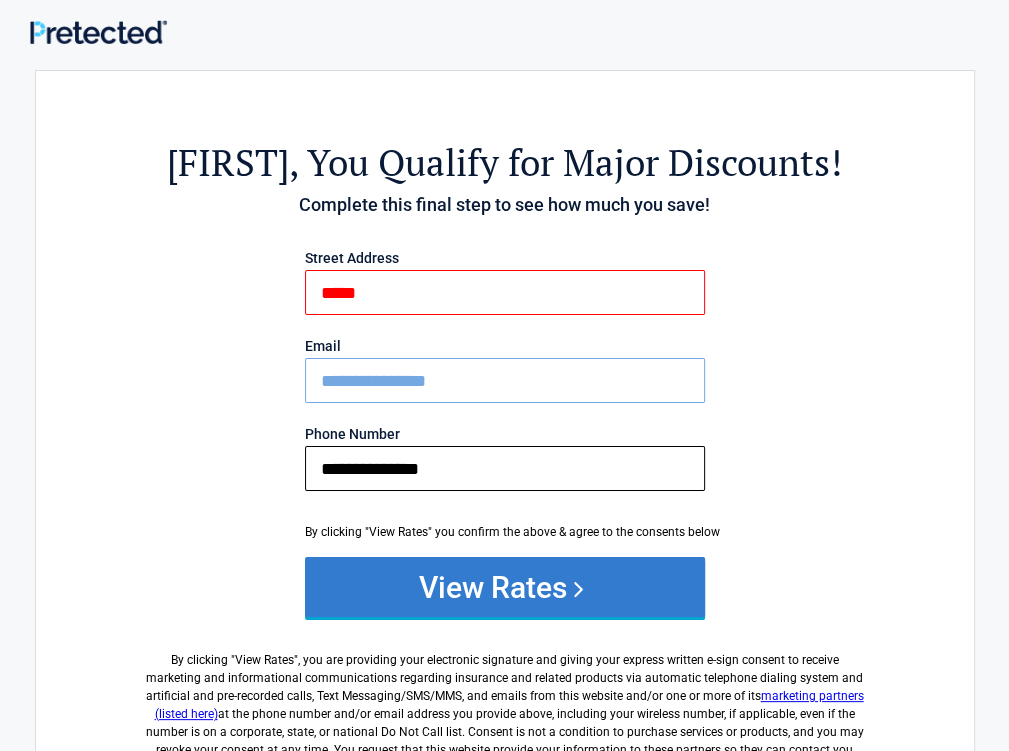 type on "**********" 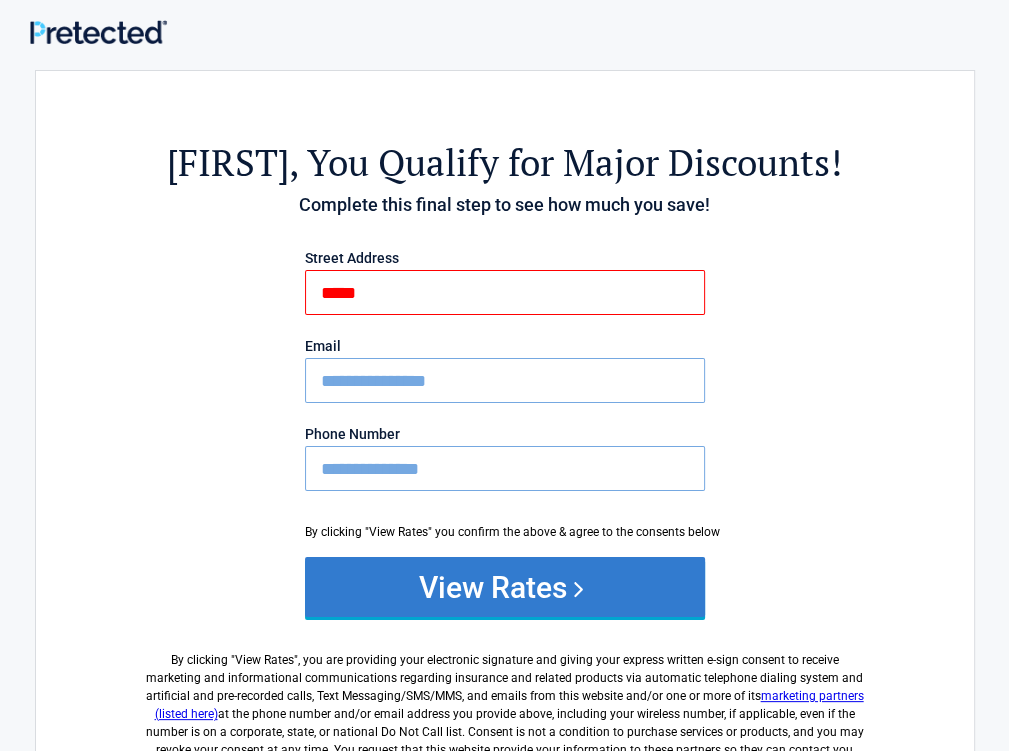 click on "View Rates" at bounding box center (505, 587) 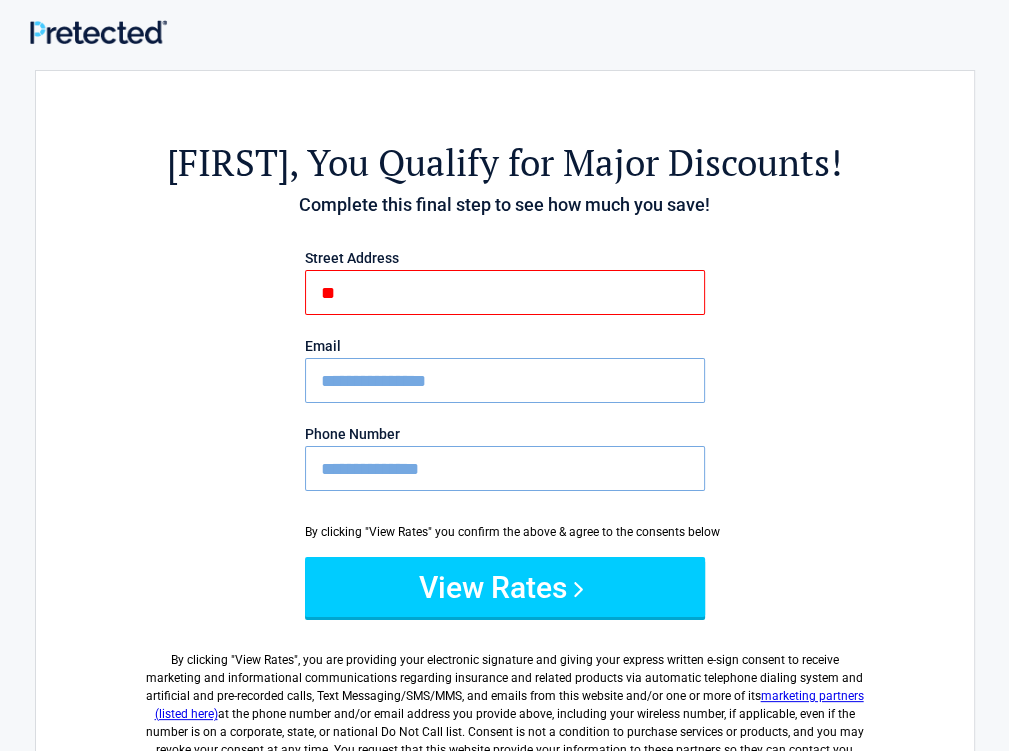 type on "*" 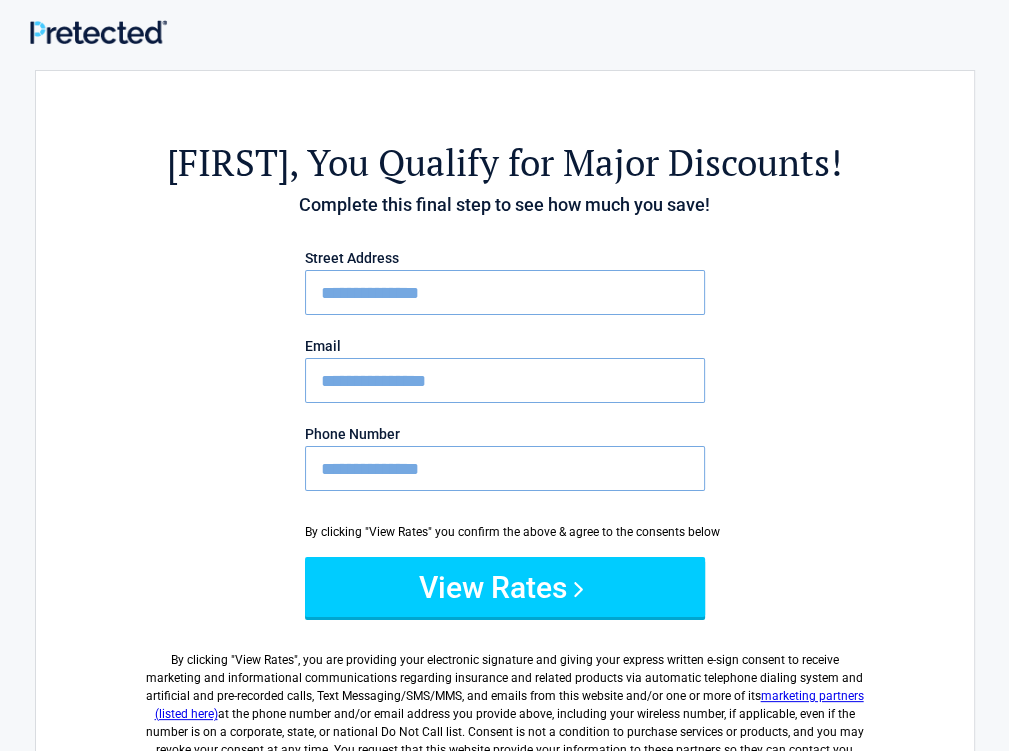 type on "**********" 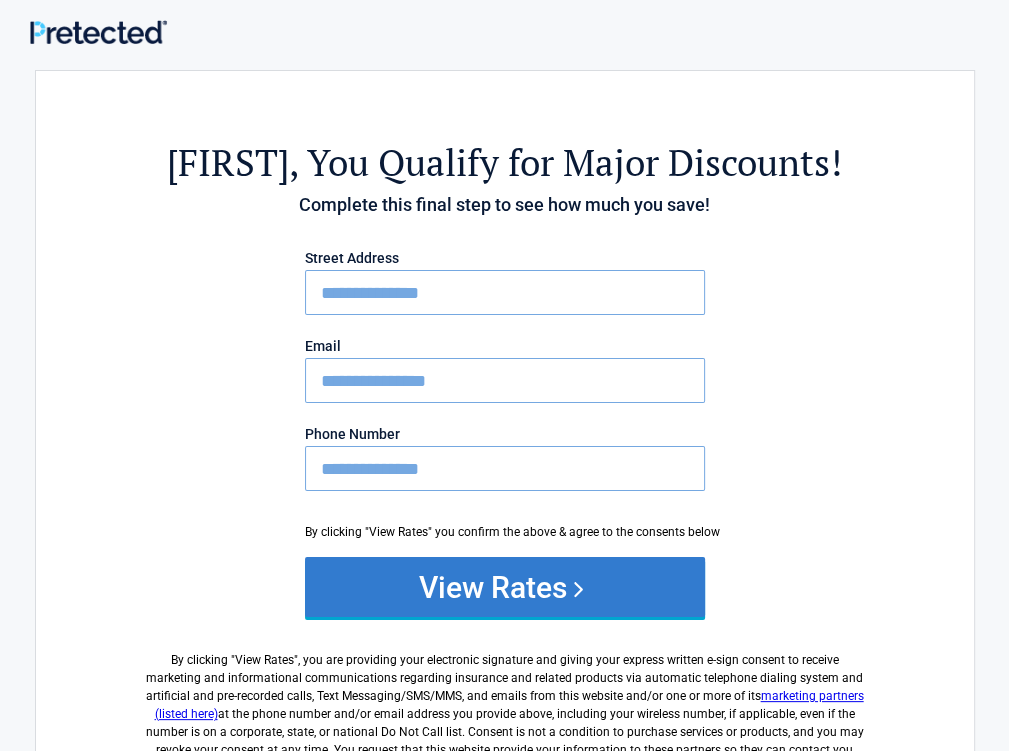 drag, startPoint x: 548, startPoint y: 552, endPoint x: 571, endPoint y: 604, distance: 56.859474 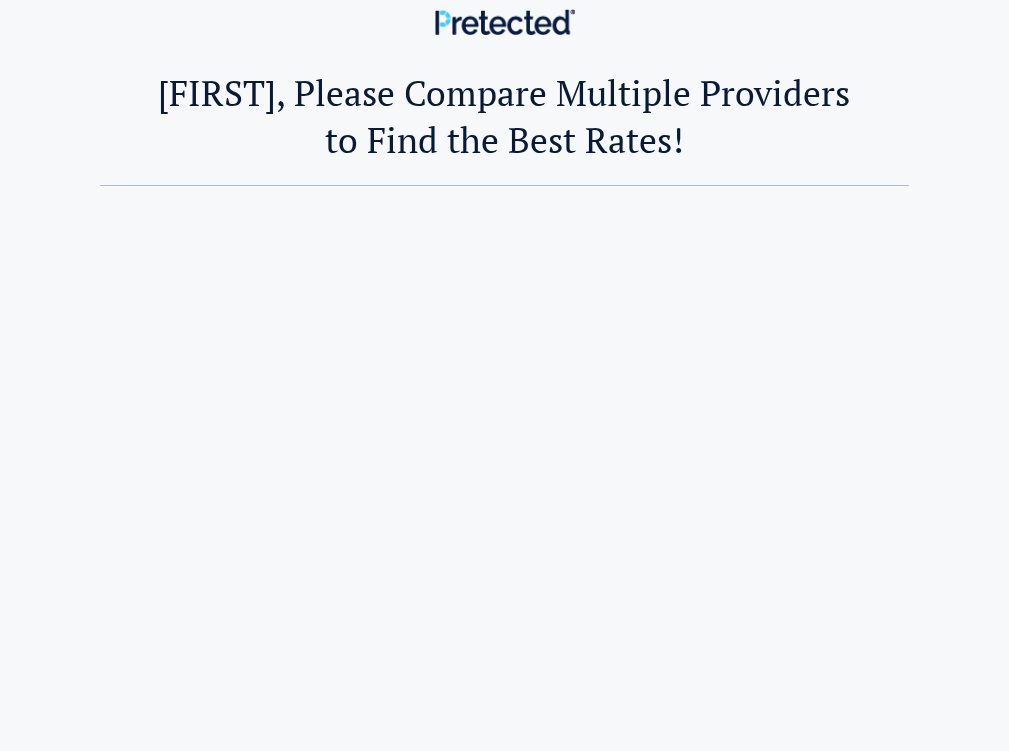 scroll, scrollTop: 0, scrollLeft: 0, axis: both 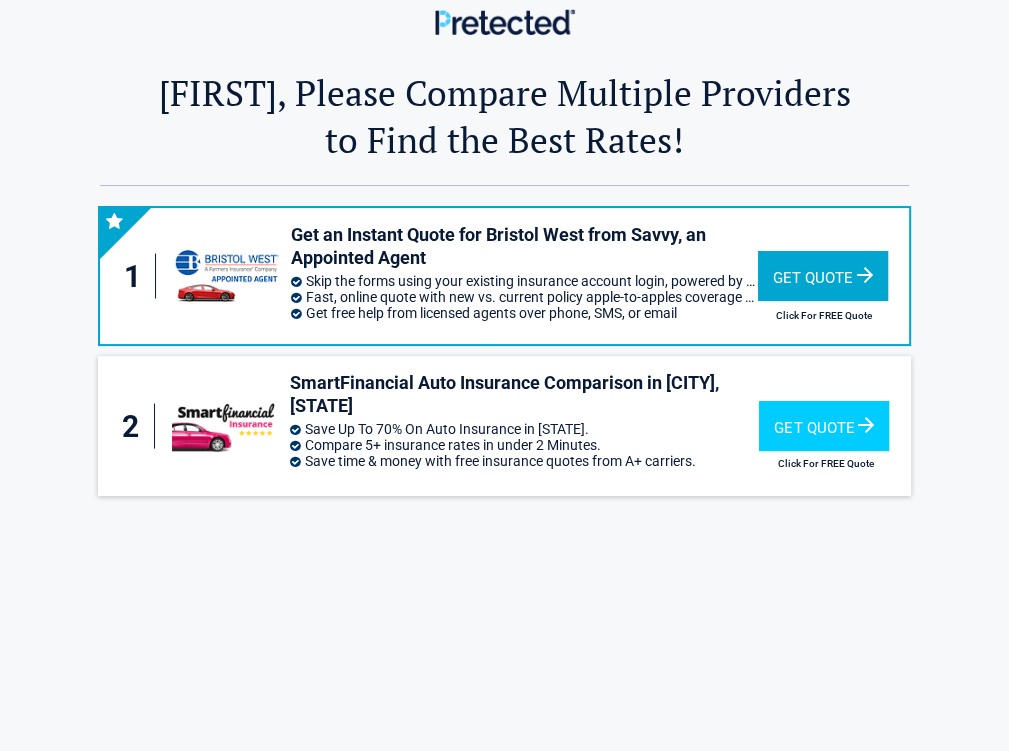 click on "Get Quote" at bounding box center [823, 276] 